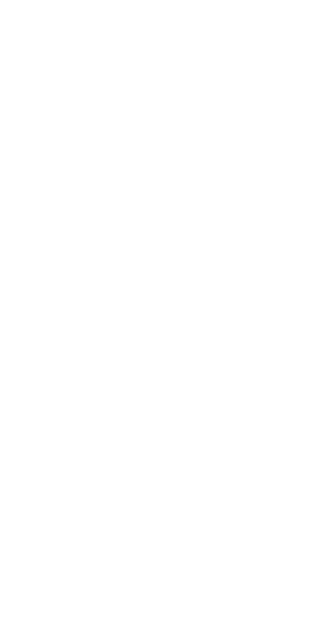 scroll, scrollTop: 0, scrollLeft: 0, axis: both 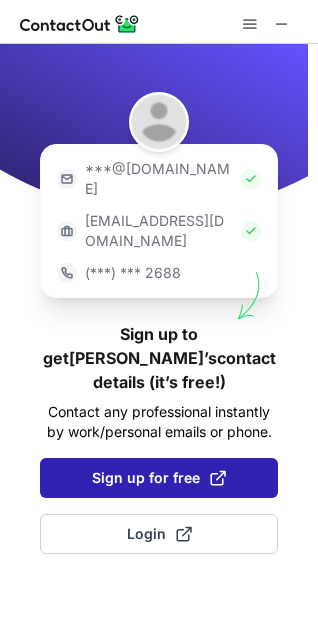 click on "Sign up for free" at bounding box center (159, 478) 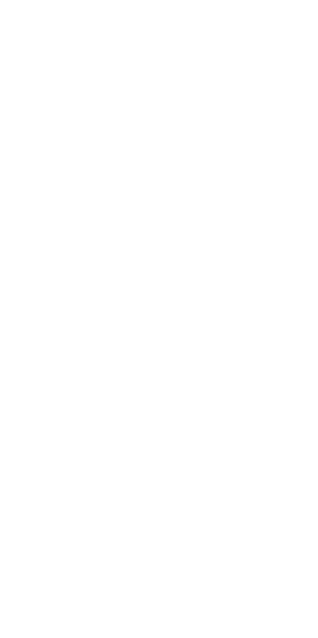 scroll, scrollTop: 0, scrollLeft: 0, axis: both 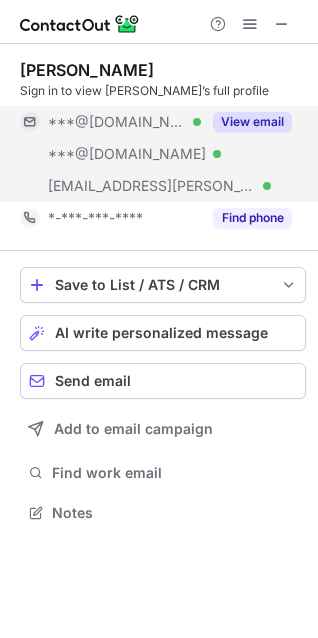 click on "View email" at bounding box center [252, 122] 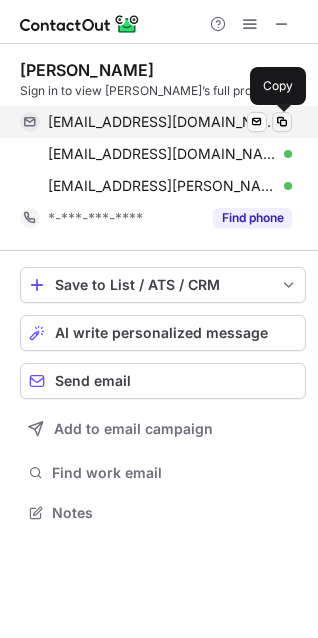 click at bounding box center (282, 122) 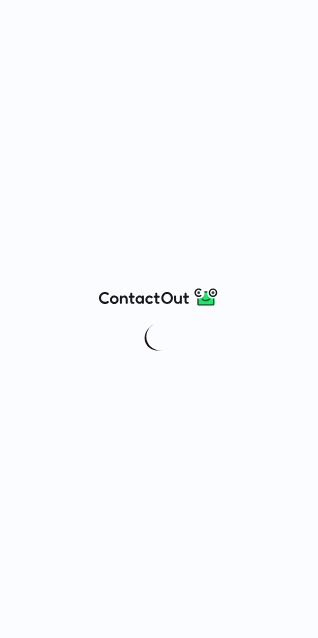 scroll, scrollTop: 0, scrollLeft: 0, axis: both 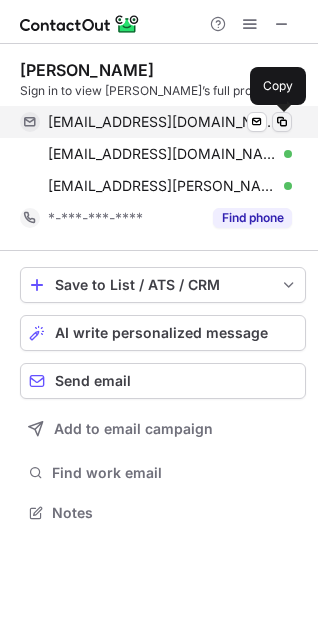 click at bounding box center [282, 122] 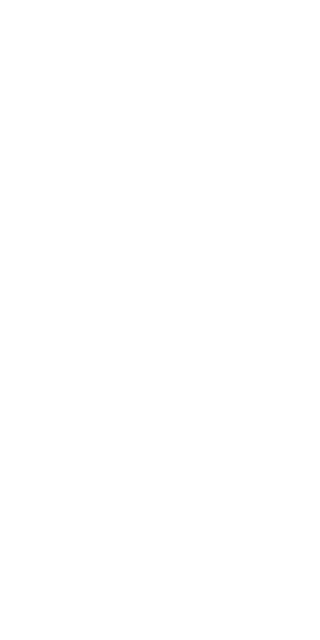 scroll, scrollTop: 0, scrollLeft: 0, axis: both 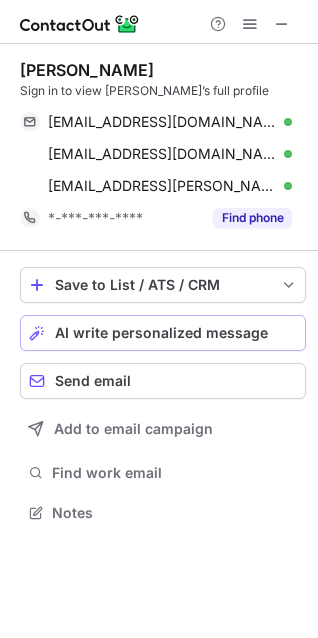 click on "AI write personalized message" at bounding box center (163, 333) 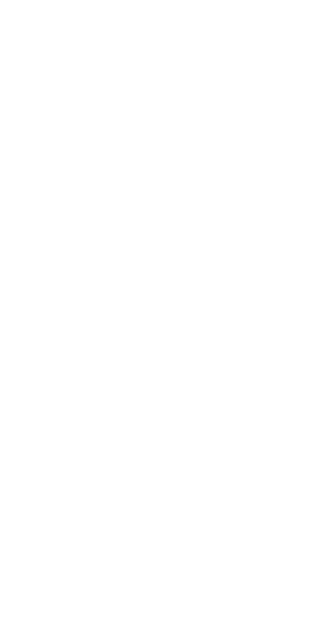 scroll, scrollTop: 0, scrollLeft: 0, axis: both 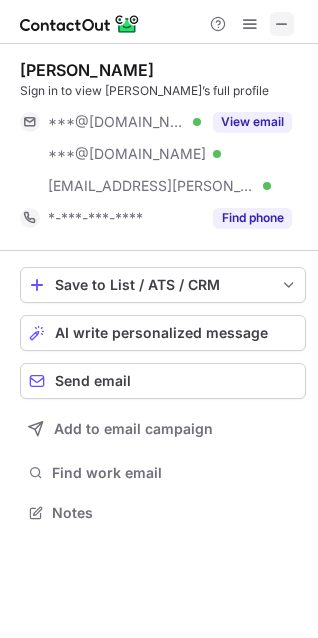 click at bounding box center [282, 24] 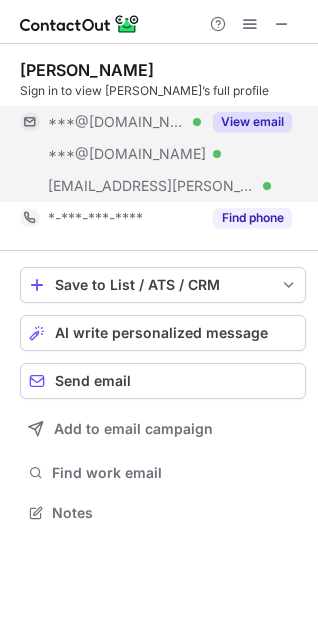 click on "View email" at bounding box center (252, 122) 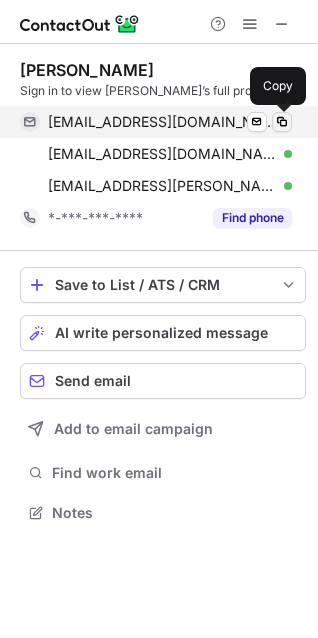 click at bounding box center (282, 122) 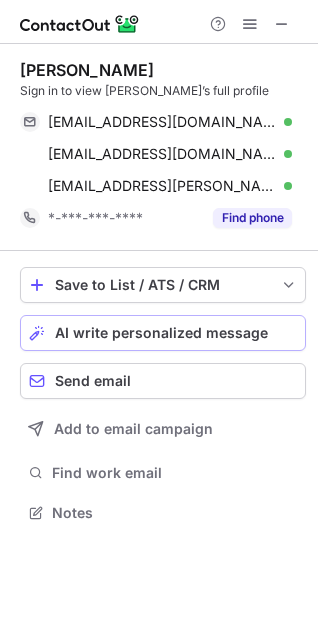 click on "AI write personalized message" at bounding box center (161, 333) 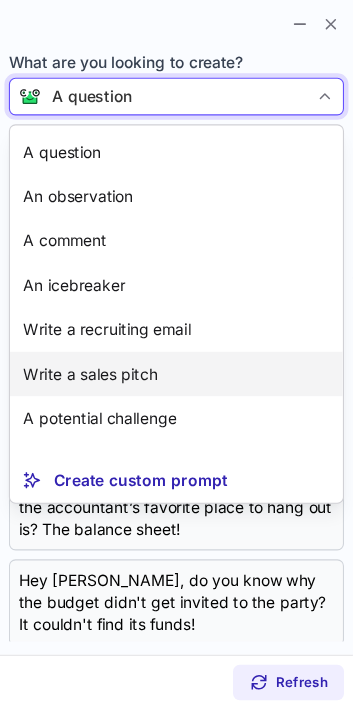 scroll, scrollTop: 84, scrollLeft: 0, axis: vertical 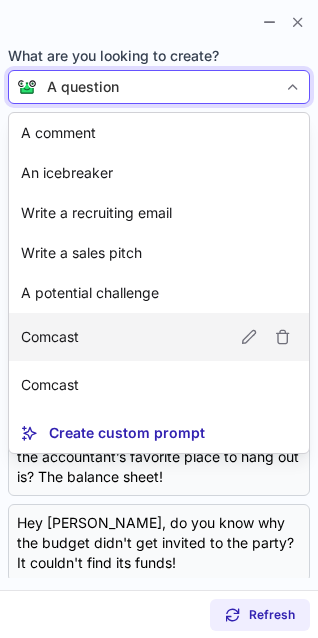 click on "Comcast" at bounding box center [159, 337] 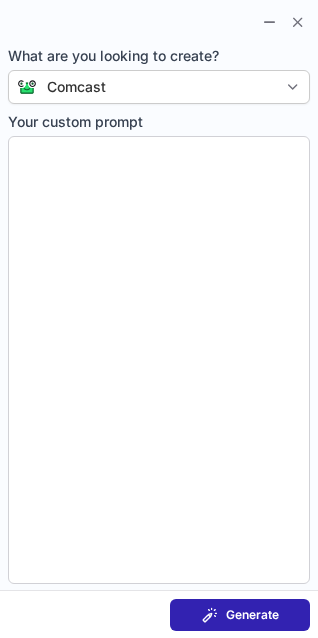 type on "**********" 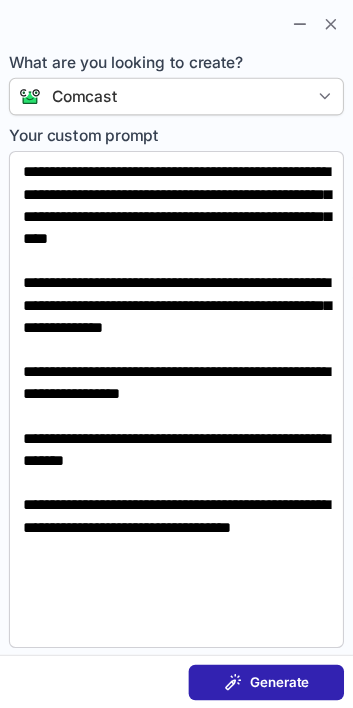 scroll, scrollTop: 10, scrollLeft: 10, axis: both 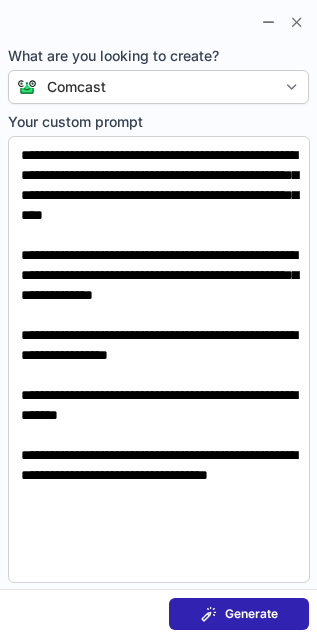 click on "Generate" at bounding box center (251, 614) 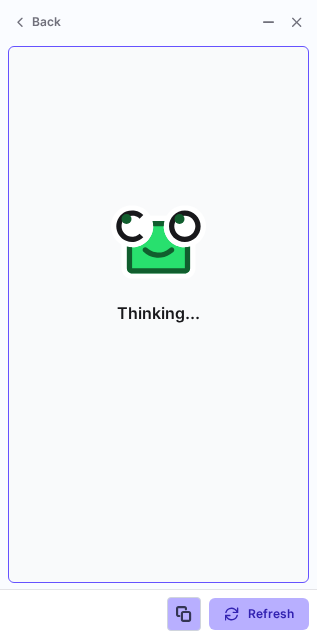 click on "Thinking..." at bounding box center (158, 314) 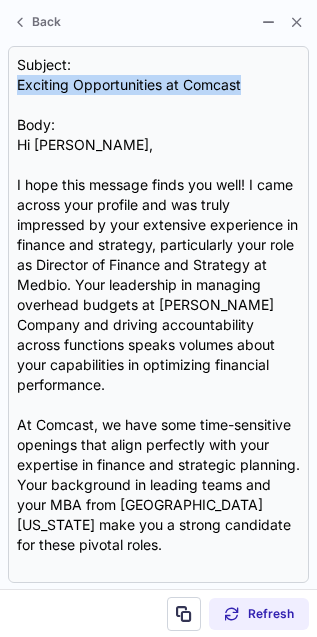 drag, startPoint x: 20, startPoint y: 76, endPoint x: 351, endPoint y: 95, distance: 331.54486 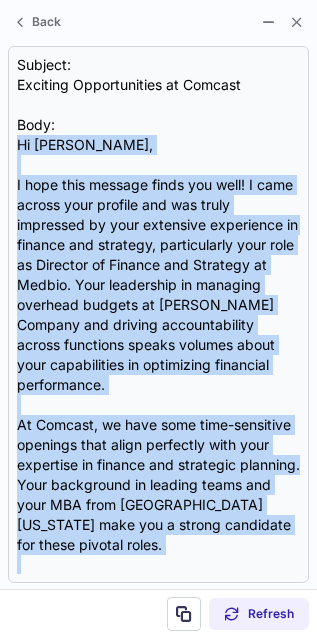 scroll, scrollTop: 261, scrollLeft: 0, axis: vertical 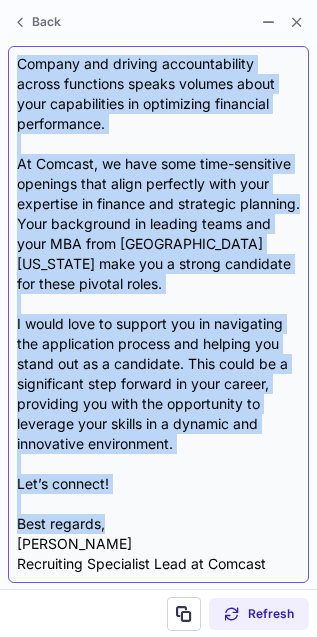 drag, startPoint x: 20, startPoint y: 140, endPoint x: 108, endPoint y: 522, distance: 392.0051 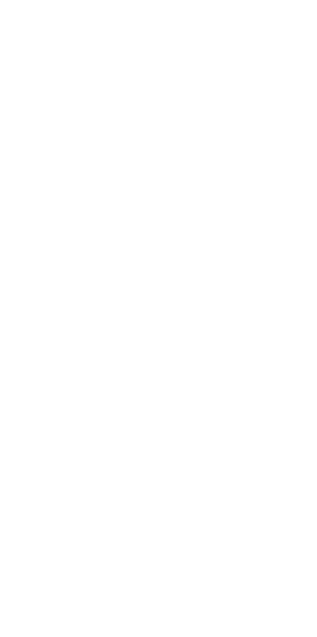 scroll, scrollTop: 0, scrollLeft: 0, axis: both 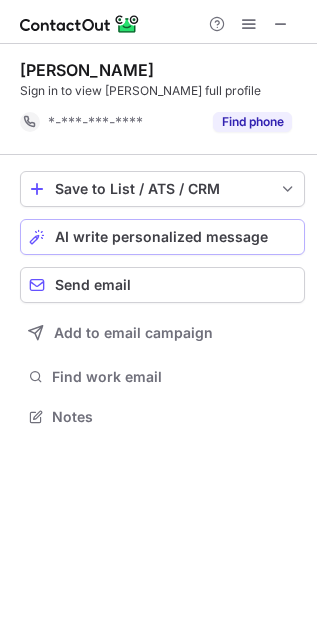 click on "AI write personalized message" at bounding box center [162, 237] 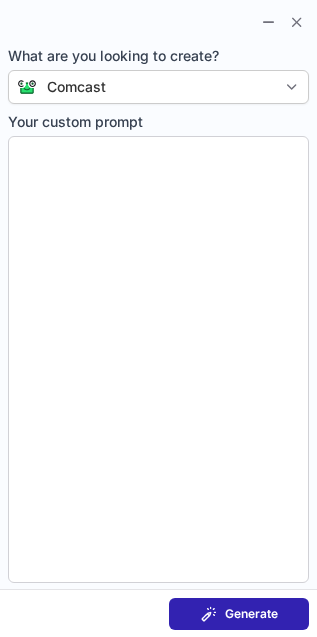 type on "**********" 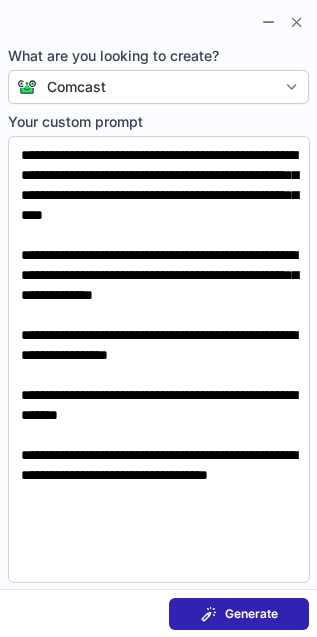 click on "Generate" at bounding box center (251, 614) 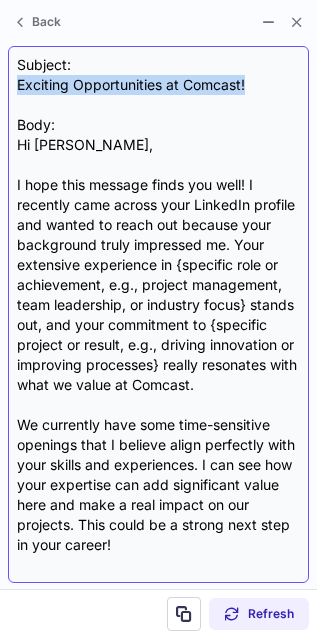 drag, startPoint x: 252, startPoint y: 81, endPoint x: 16, endPoint y: 88, distance: 236.10379 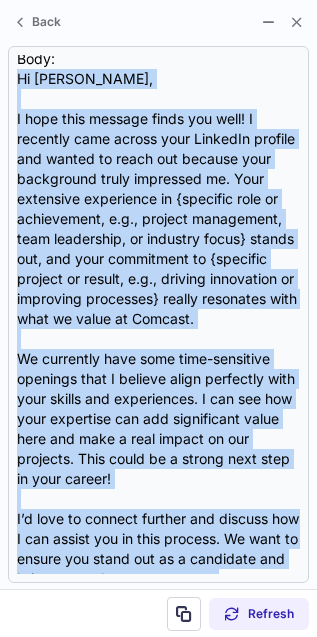 scroll, scrollTop: 281, scrollLeft: 0, axis: vertical 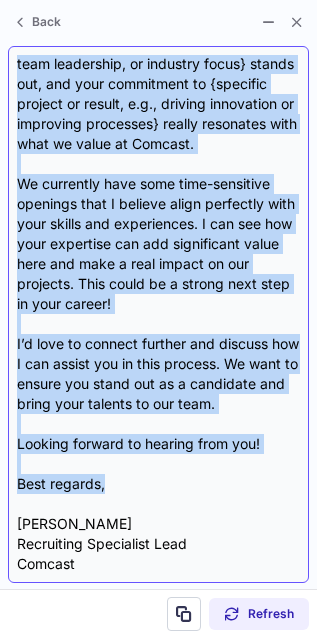 drag, startPoint x: 17, startPoint y: 147, endPoint x: 132, endPoint y: 485, distance: 357.028 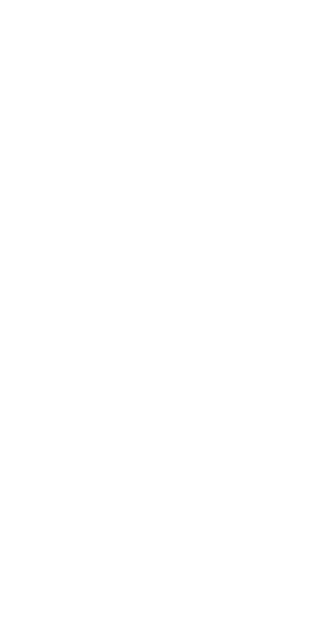 scroll, scrollTop: 0, scrollLeft: 0, axis: both 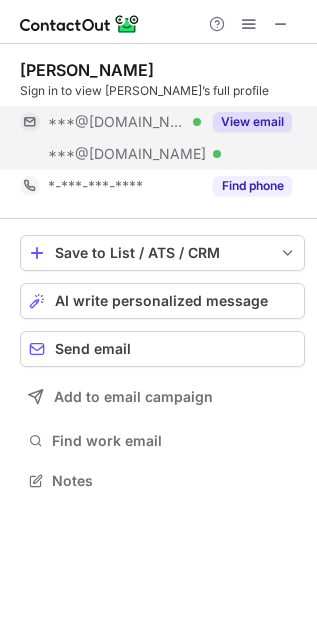 click on "View email" at bounding box center [252, 122] 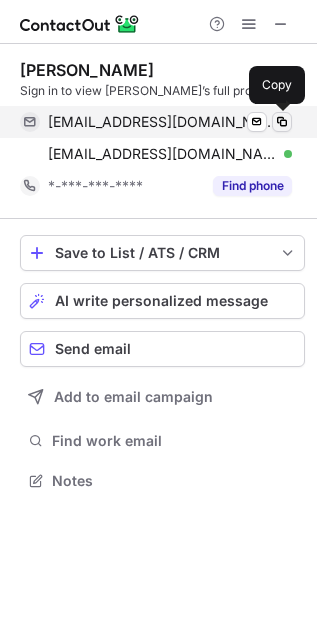 click at bounding box center (282, 122) 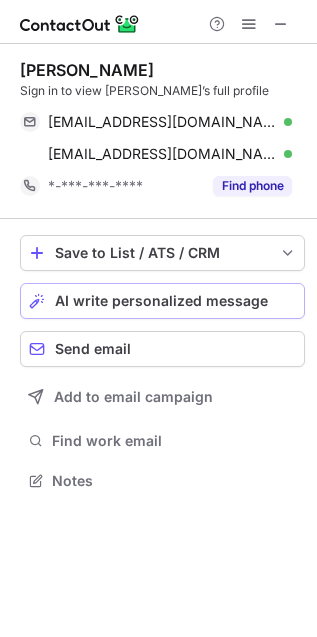 click on "AI write personalized message" at bounding box center (161, 301) 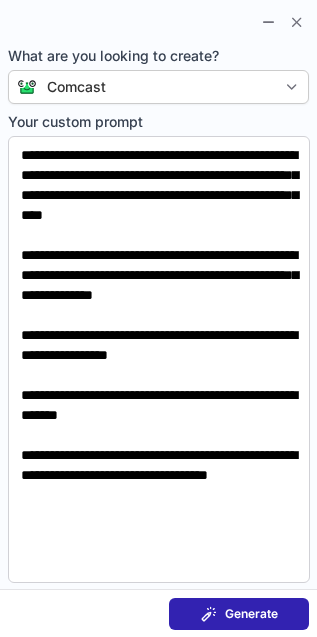 click on "Generate" at bounding box center (251, 614) 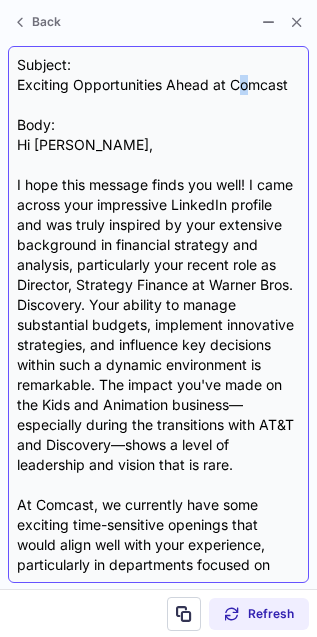 drag, startPoint x: 248, startPoint y: 77, endPoint x: 247, endPoint y: 91, distance: 14.035668 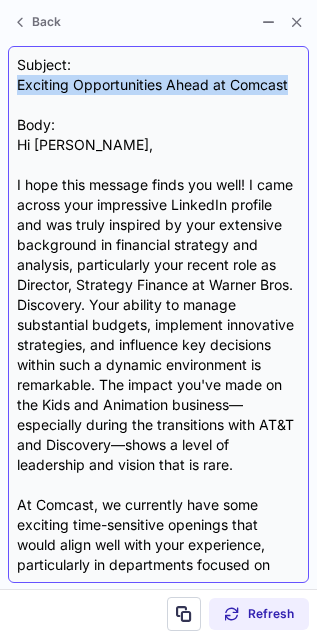 drag, startPoint x: 290, startPoint y: 82, endPoint x: 20, endPoint y: 83, distance: 270.00186 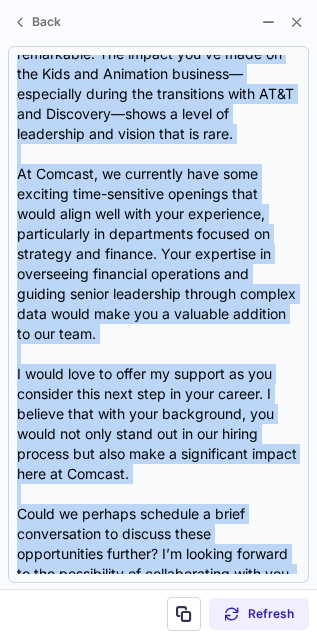 scroll, scrollTop: 501, scrollLeft: 0, axis: vertical 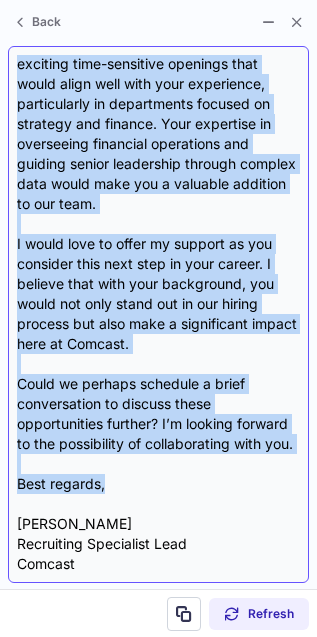 drag, startPoint x: 18, startPoint y: 141, endPoint x: 133, endPoint y: 485, distance: 362.71338 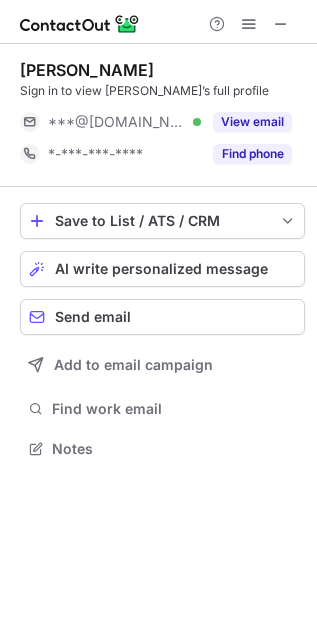 scroll, scrollTop: 0, scrollLeft: 0, axis: both 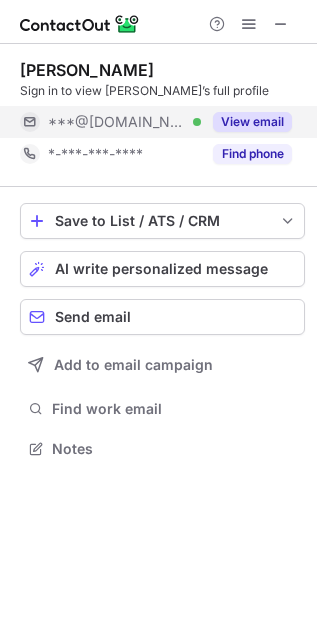 click on "View email" at bounding box center [252, 122] 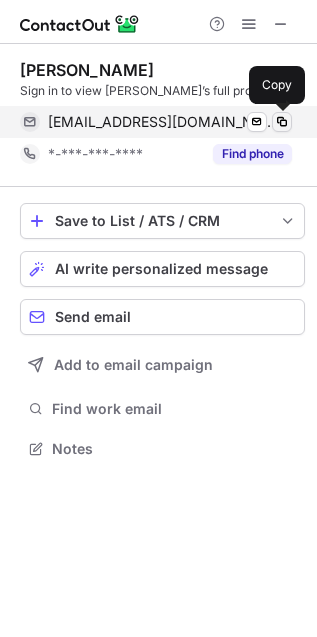 click at bounding box center (282, 122) 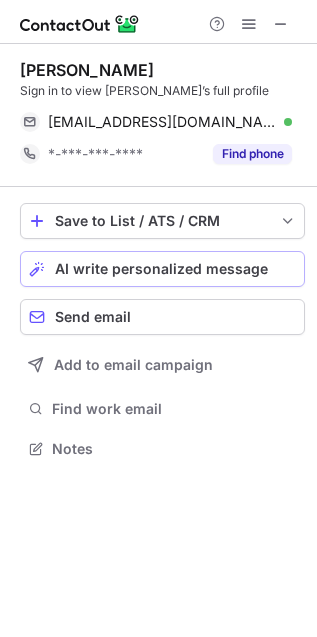 click on "AI write personalized message" at bounding box center [162, 269] 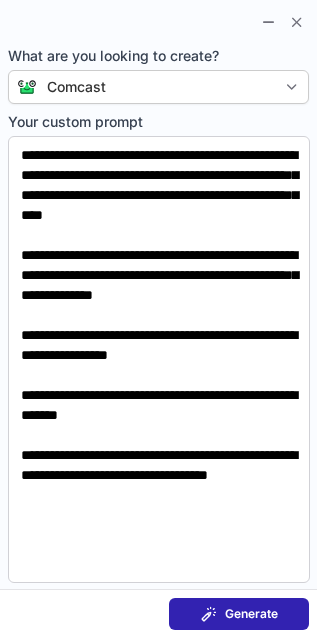 click on "Generate" at bounding box center (239, 614) 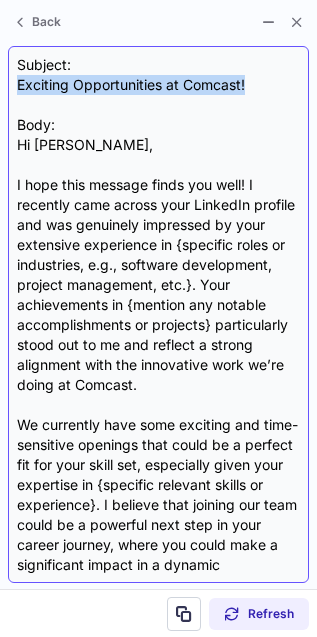 drag, startPoint x: 21, startPoint y: 80, endPoint x: 255, endPoint y: 80, distance: 234 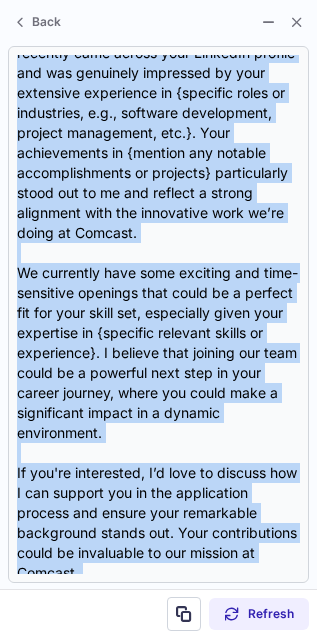 scroll, scrollTop: 301, scrollLeft: 0, axis: vertical 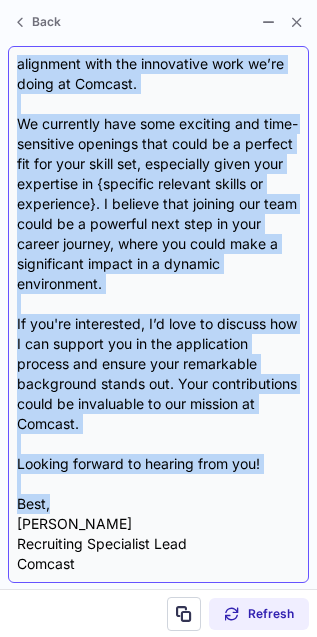 drag, startPoint x: 18, startPoint y: 140, endPoint x: 88, endPoint y: 496, distance: 362.81677 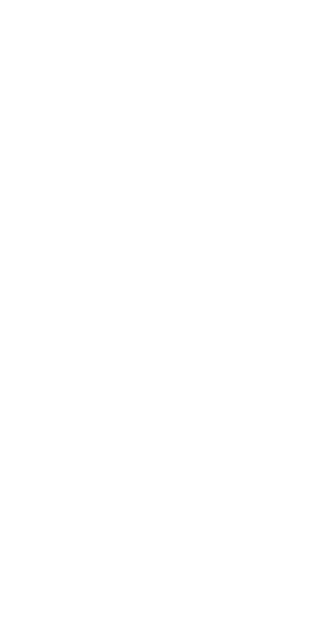 scroll, scrollTop: 0, scrollLeft: 0, axis: both 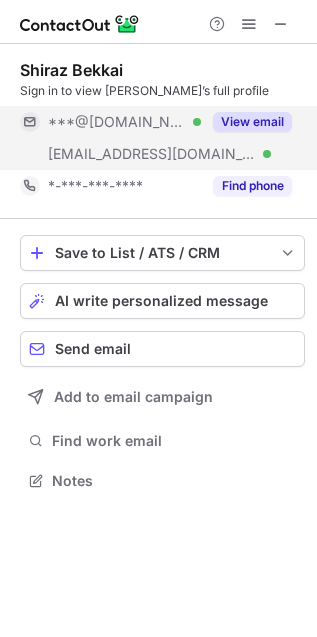 click on "View email" at bounding box center (252, 122) 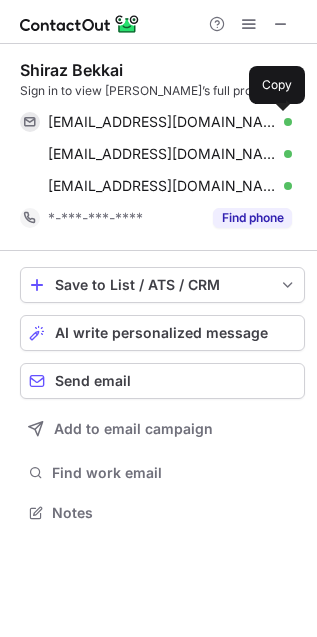 scroll, scrollTop: 10, scrollLeft: 10, axis: both 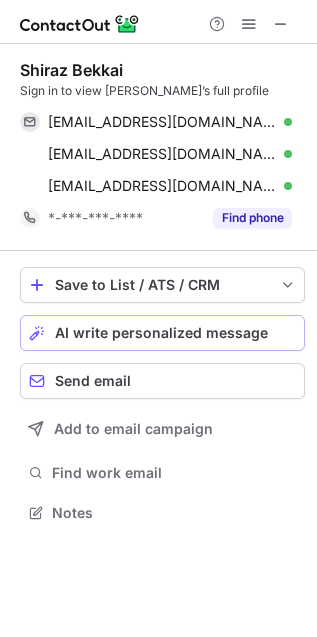 click on "AI write personalized message" at bounding box center (162, 333) 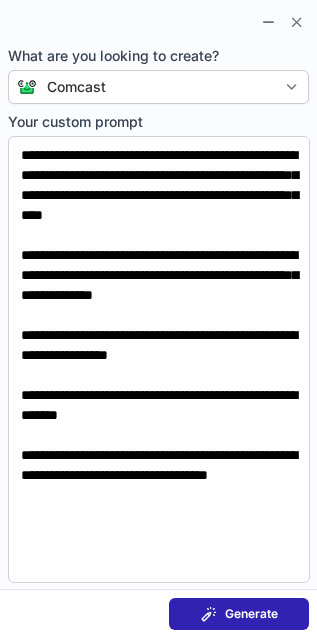 click on "Generate" at bounding box center (251, 614) 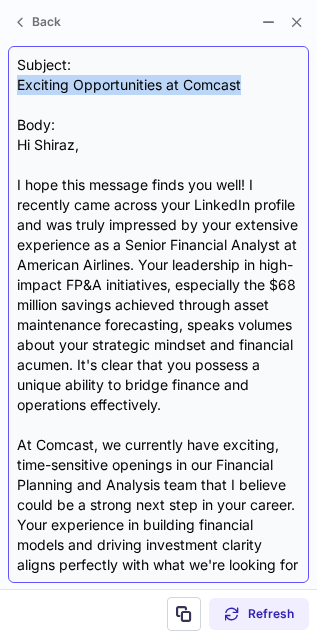 drag, startPoint x: 15, startPoint y: 85, endPoint x: 263, endPoint y: 81, distance: 248.03226 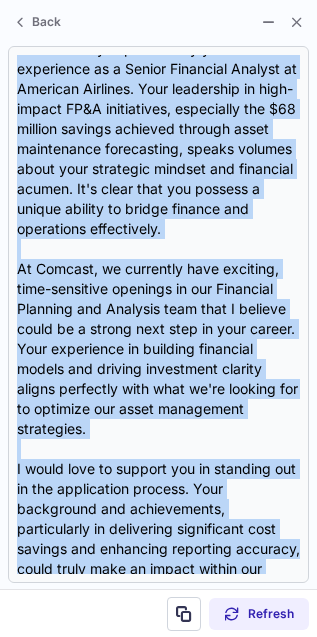 scroll, scrollTop: 381, scrollLeft: 0, axis: vertical 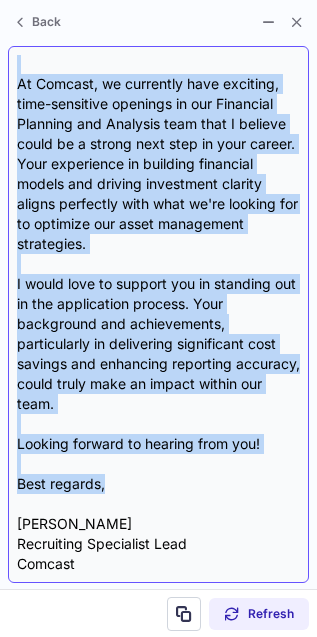 drag, startPoint x: 18, startPoint y: 141, endPoint x: 145, endPoint y: 485, distance: 366.6947 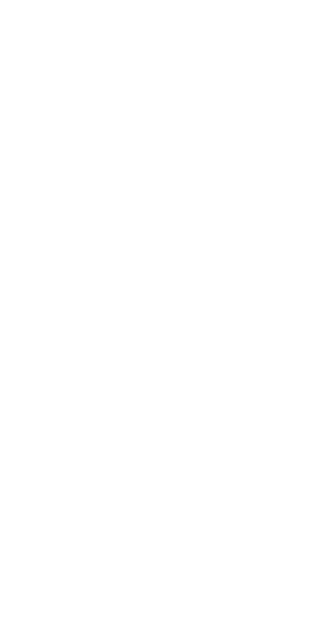 scroll, scrollTop: 0, scrollLeft: 0, axis: both 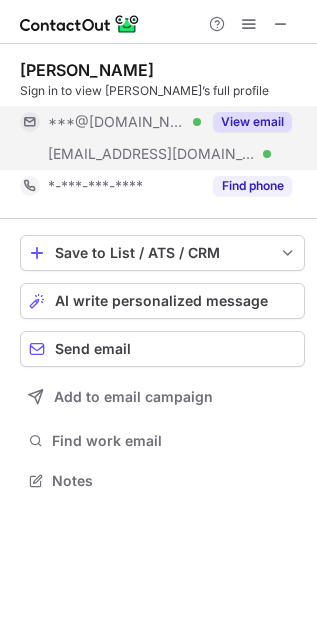 click on "View email" at bounding box center (252, 122) 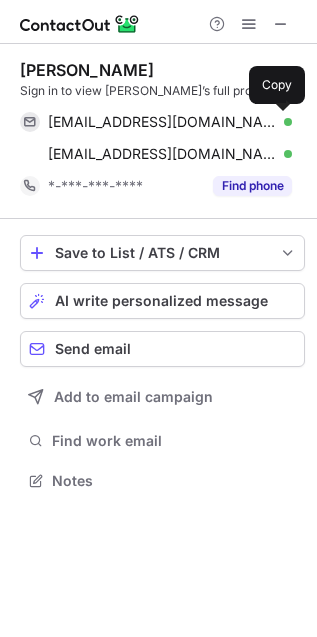 click at bounding box center [282, 122] 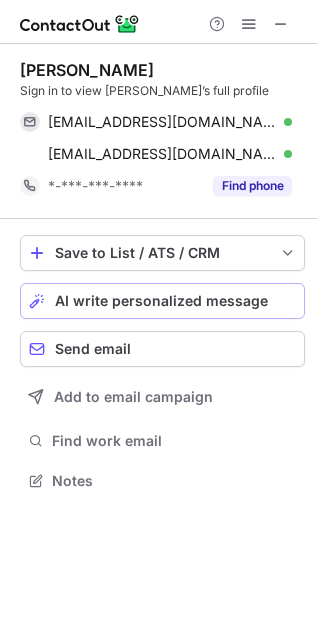click on "AI write personalized message" at bounding box center [161, 301] 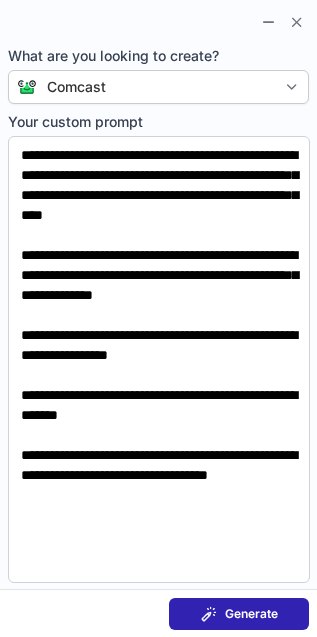 click on "Generate" at bounding box center [251, 614] 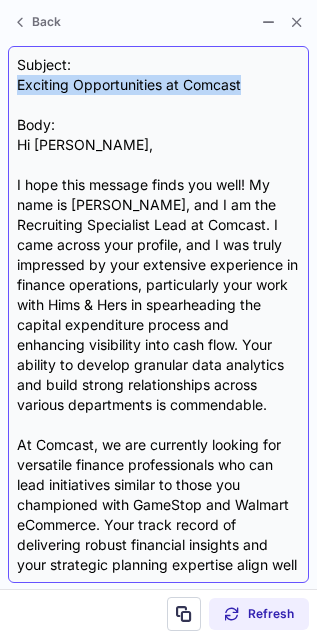 drag, startPoint x: 17, startPoint y: 76, endPoint x: 252, endPoint y: 77, distance: 235.00212 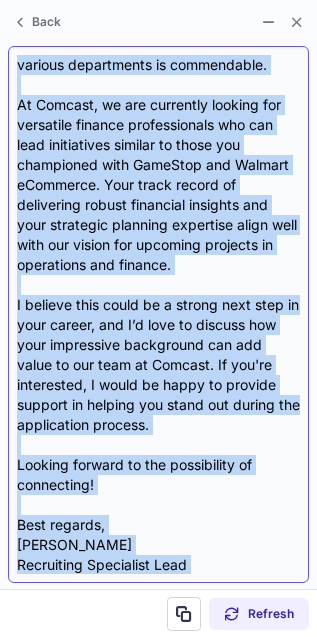 scroll, scrollTop: 361, scrollLeft: 0, axis: vertical 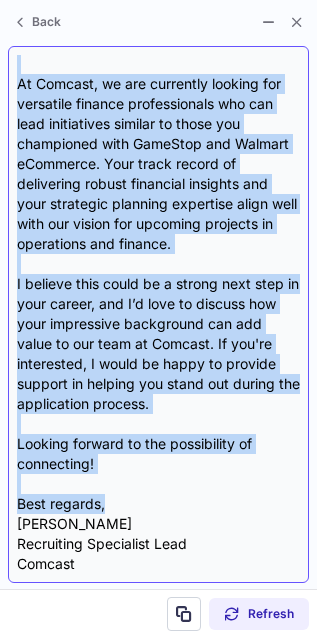drag, startPoint x: 17, startPoint y: 143, endPoint x: 128, endPoint y: 503, distance: 376.72403 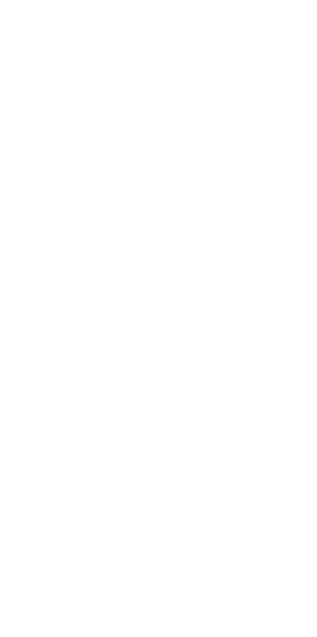 scroll, scrollTop: 0, scrollLeft: 0, axis: both 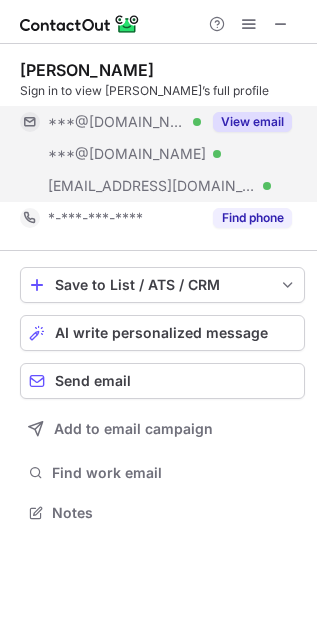 click on "View email" at bounding box center [252, 122] 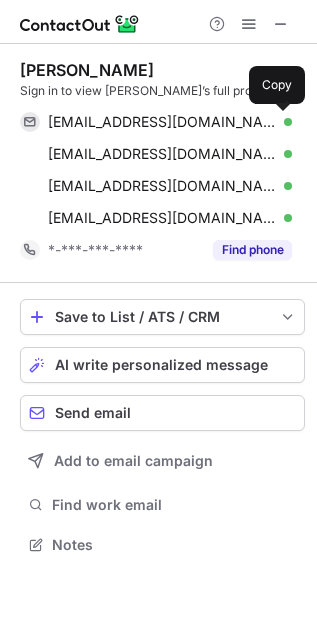 scroll, scrollTop: 10, scrollLeft: 10, axis: both 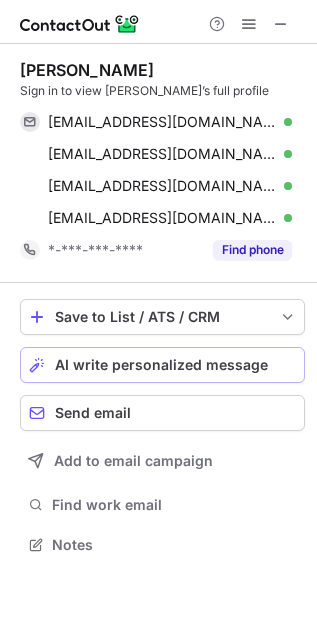 click on "AI write personalized message" at bounding box center (161, 365) 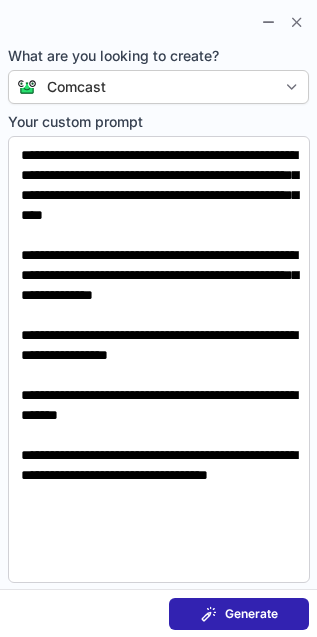 click on "Generate" at bounding box center (239, 614) 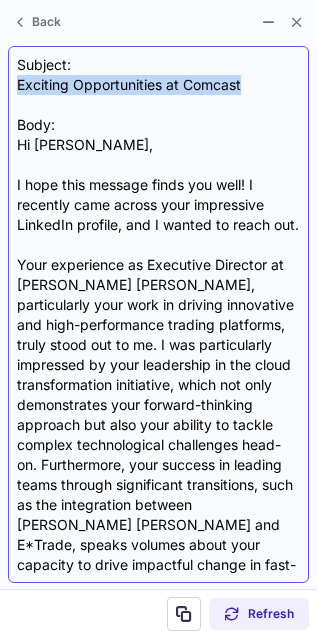drag, startPoint x: 252, startPoint y: 86, endPoint x: 12, endPoint y: 92, distance: 240.07498 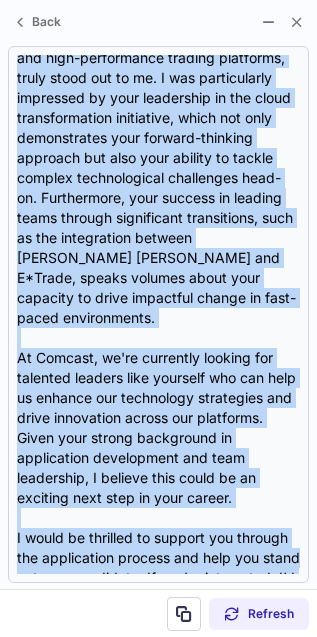 scroll, scrollTop: 501, scrollLeft: 0, axis: vertical 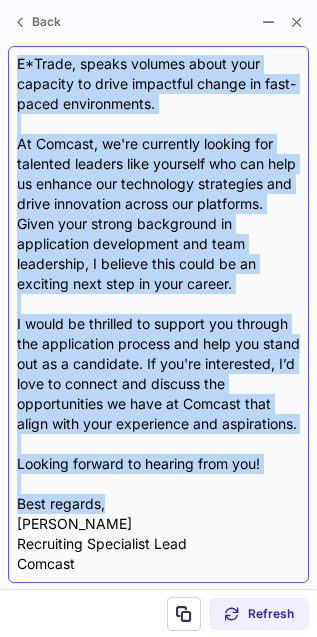 drag, startPoint x: 13, startPoint y: 138, endPoint x: 116, endPoint y: 510, distance: 385.99612 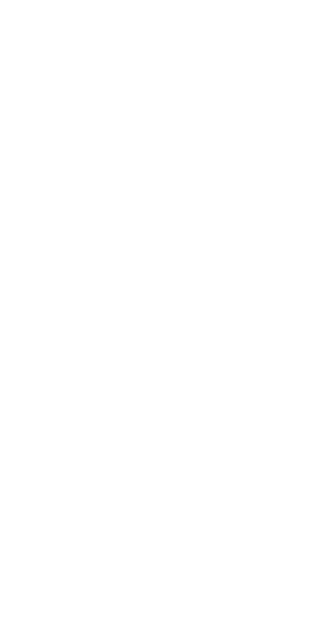 scroll, scrollTop: 0, scrollLeft: 0, axis: both 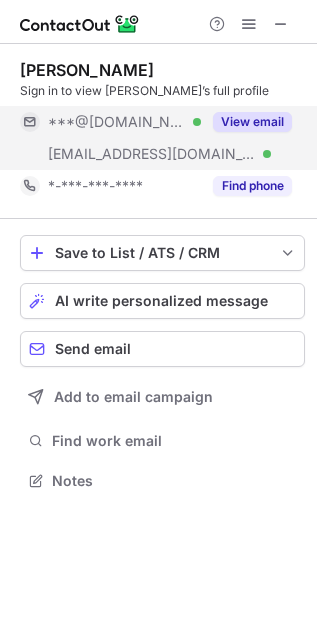 click on "View email" at bounding box center [252, 122] 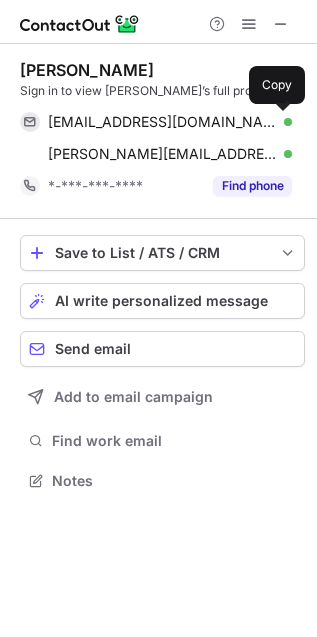 click at bounding box center [282, 122] 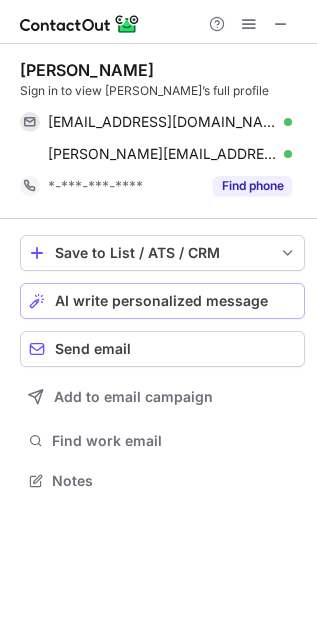 click on "AI write personalized message" at bounding box center [161, 301] 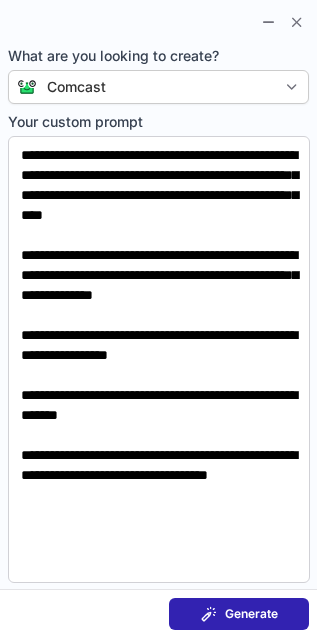 click on "Generate" at bounding box center [251, 614] 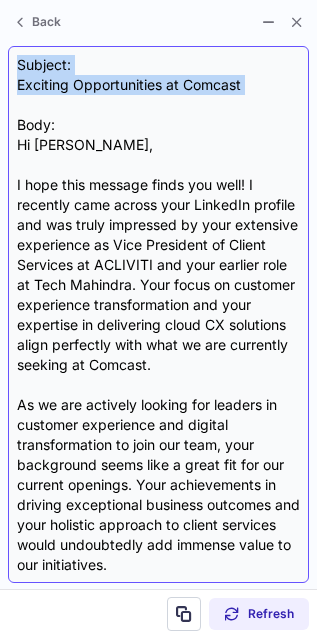 drag, startPoint x: 9, startPoint y: 74, endPoint x: 79, endPoint y: 97, distance: 73.68175 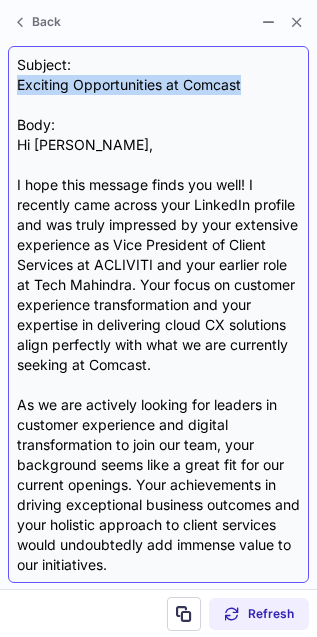 drag, startPoint x: 19, startPoint y: 86, endPoint x: 257, endPoint y: 87, distance: 238.0021 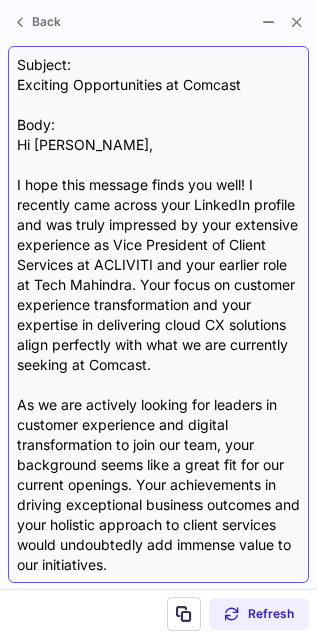 click on "Subject: Exciting Opportunities at Comcast Body: Hi JoAnna, I hope this message finds you well! I recently came across your LinkedIn profile and was truly impressed by your extensive experience as Vice President of Client Services at ACLIVITI and your earlier role at Tech Mahindra. Your focus on customer experience transformation and your expertise in delivering cloud CX solutions align perfectly with what we are currently seeking at Comcast. As we are actively looking for leaders in customer experience and digital transformation to join our team, your background seems like a great fit for our current openings. Your achievements in driving exceptional business outcomes and your holistic approach to client services would undoubtedly add immense value to our initiatives. I'd love to connect and discuss how your experience can be a strong next step in your career. I am here to support you and help you stand out in the process, ensuring we capture the impact you can make at Comcast. Looking forward to connecting!" at bounding box center (158, 314) 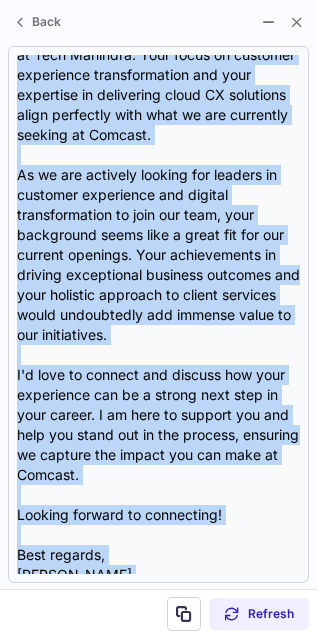 scroll, scrollTop: 281, scrollLeft: 0, axis: vertical 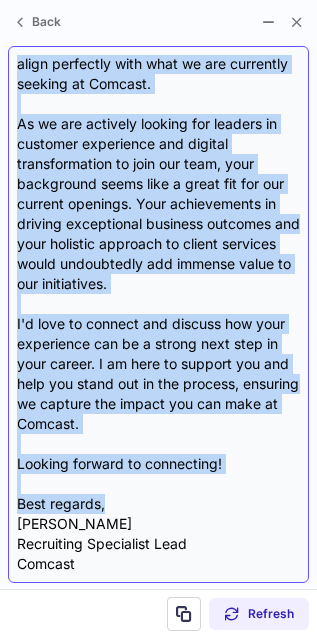 drag, startPoint x: 21, startPoint y: 142, endPoint x: 117, endPoint y: 497, distance: 367.75128 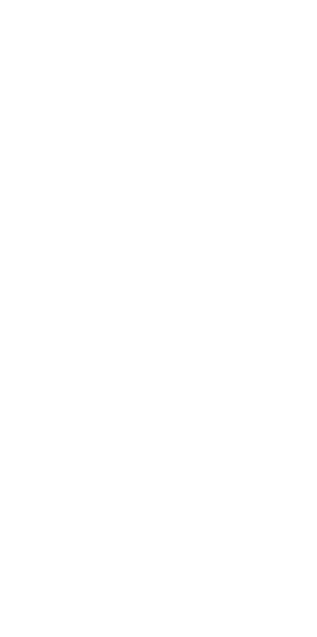 scroll, scrollTop: 0, scrollLeft: 0, axis: both 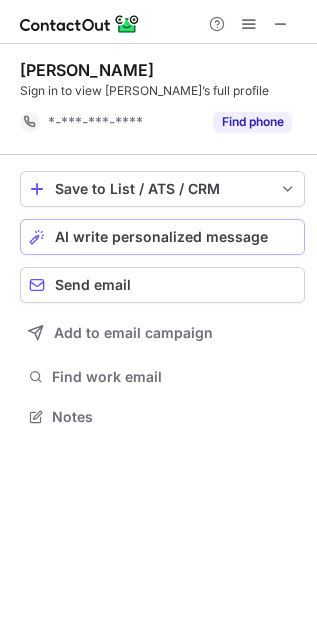 click on "AI write personalized message" at bounding box center (161, 237) 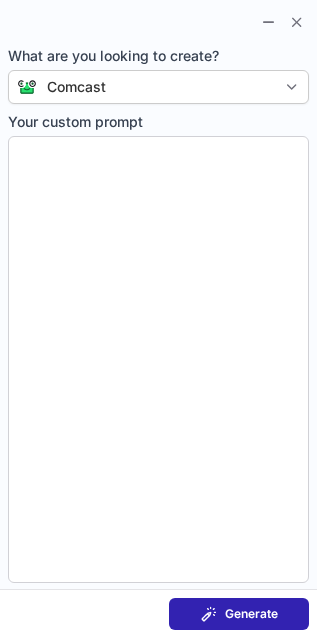 type on "**********" 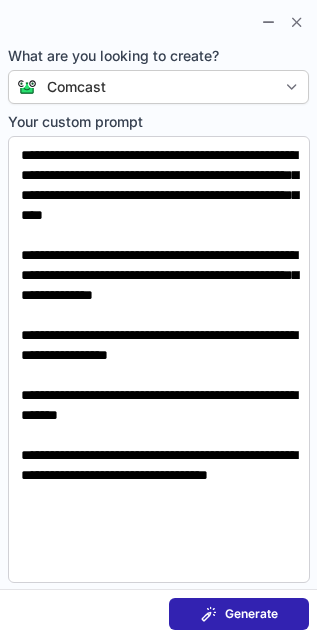 click on "Generate" at bounding box center [251, 614] 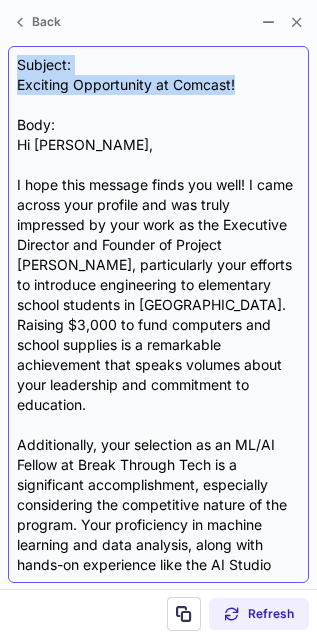 drag, startPoint x: 20, startPoint y: 73, endPoint x: 246, endPoint y: 86, distance: 226.37358 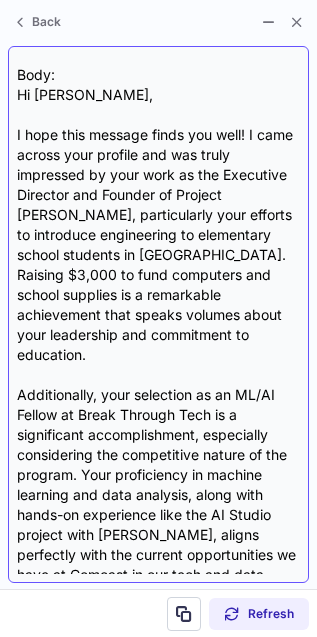 scroll, scrollTop: 0, scrollLeft: 0, axis: both 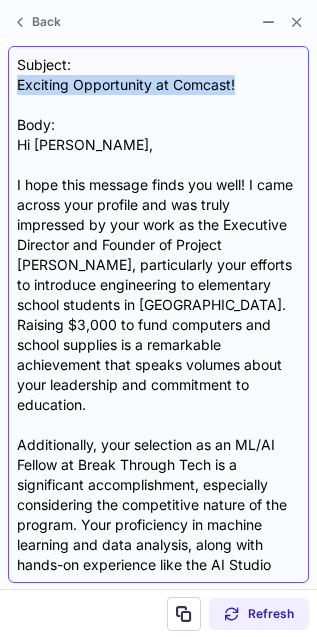 drag, startPoint x: 16, startPoint y: 83, endPoint x: 250, endPoint y: 81, distance: 234.00854 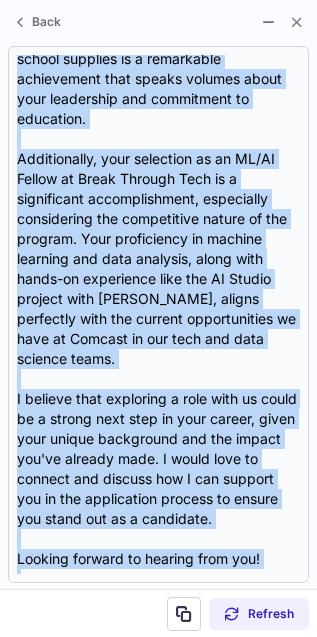scroll, scrollTop: 381, scrollLeft: 0, axis: vertical 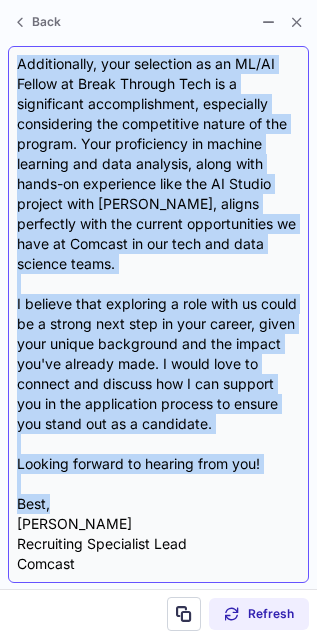 drag, startPoint x: 15, startPoint y: 141, endPoint x: 97, endPoint y: 501, distance: 369.2208 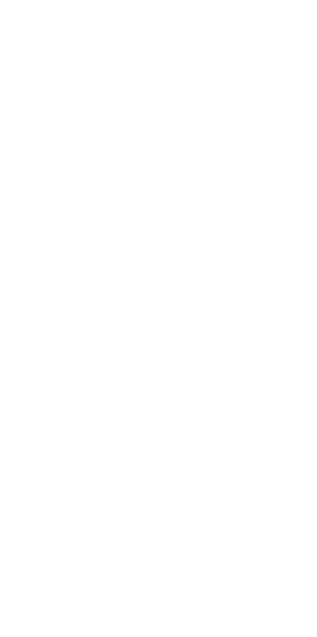 scroll, scrollTop: 0, scrollLeft: 0, axis: both 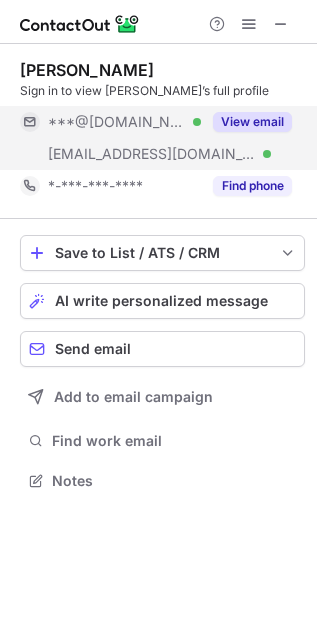 click on "View email" at bounding box center [252, 122] 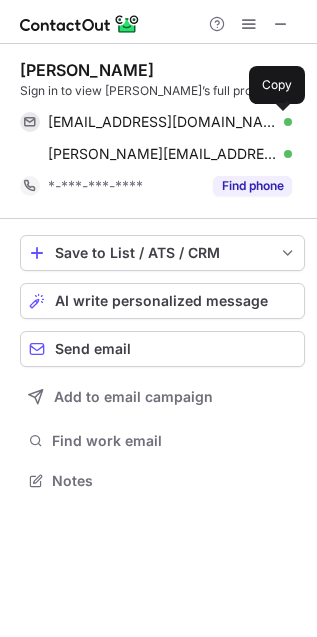 click at bounding box center (282, 122) 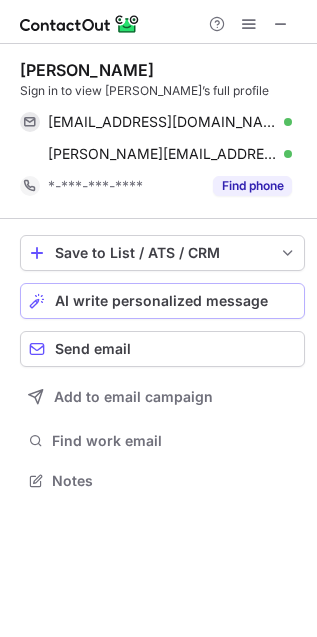 click on "AI write personalized message" at bounding box center (161, 301) 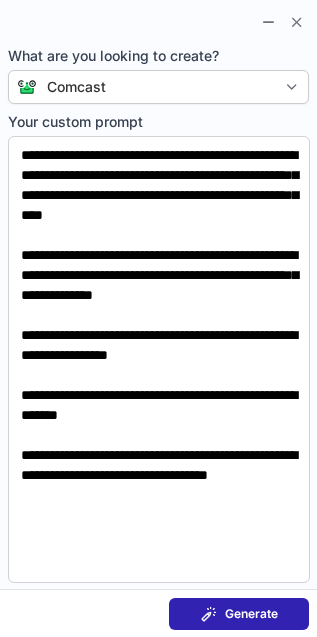 click on "Generate" at bounding box center [239, 614] 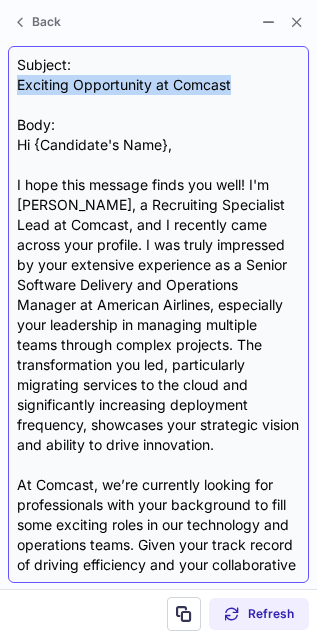 drag, startPoint x: 18, startPoint y: 81, endPoint x: 247, endPoint y: 82, distance: 229.00218 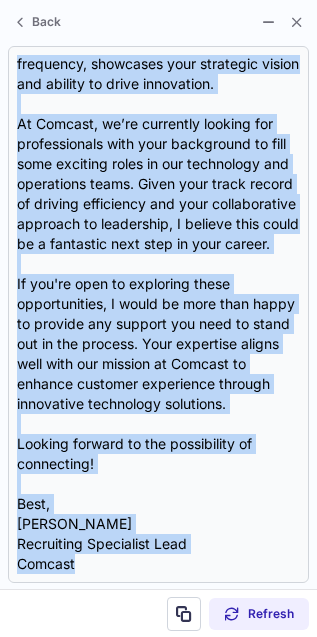 scroll, scrollTop: 381, scrollLeft: 0, axis: vertical 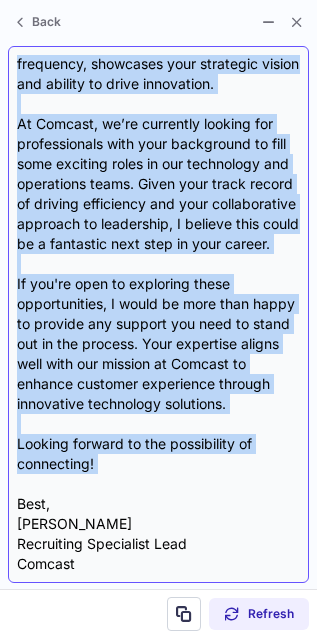 drag, startPoint x: 21, startPoint y: 142, endPoint x: 78, endPoint y: 492, distance: 354.61105 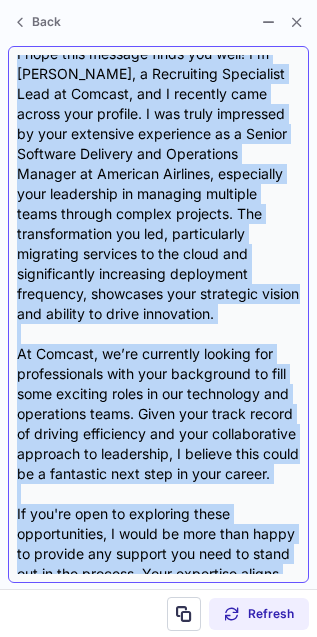 scroll, scrollTop: 381, scrollLeft: 0, axis: vertical 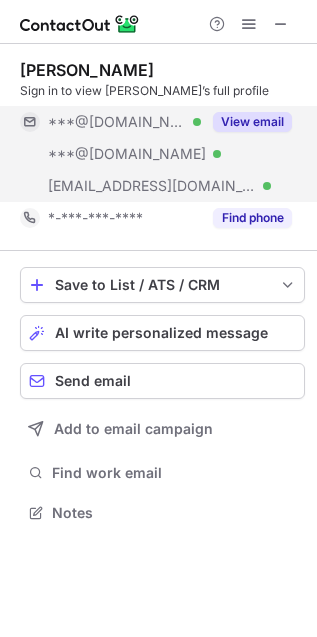 click on "View email" at bounding box center [252, 122] 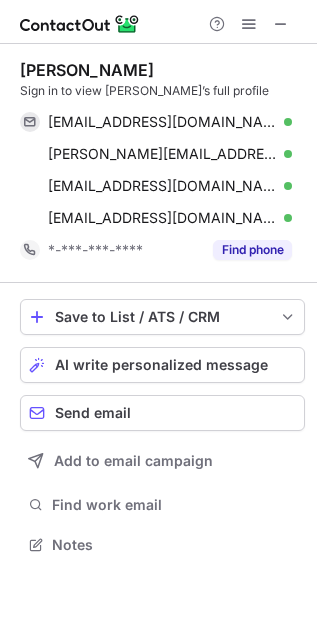 scroll, scrollTop: 10, scrollLeft: 10, axis: both 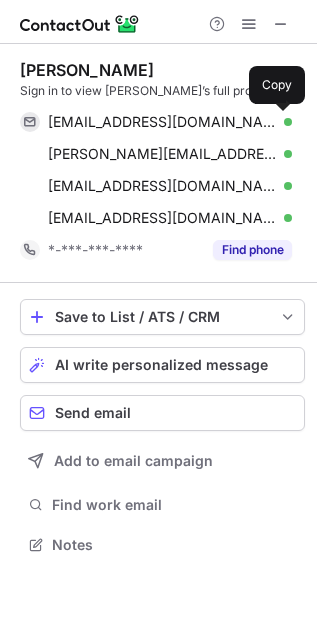 click at bounding box center [282, 122] 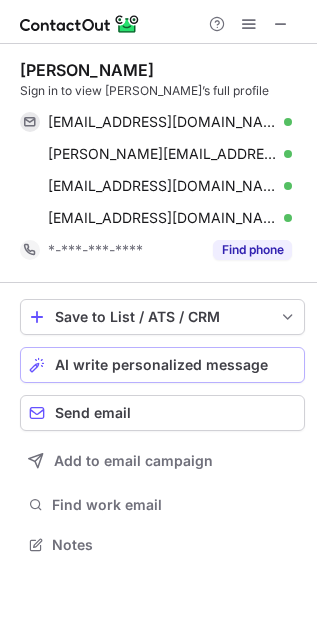 click on "AI write personalized message" at bounding box center [162, 365] 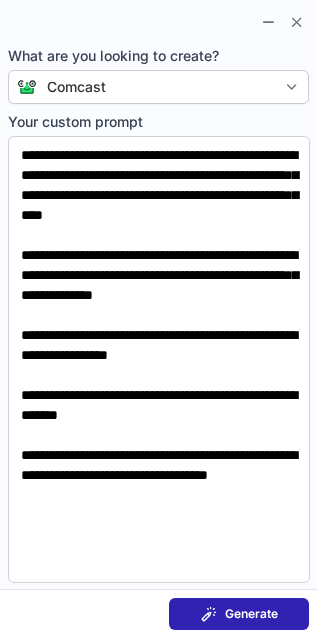 click on "Generate" at bounding box center [251, 614] 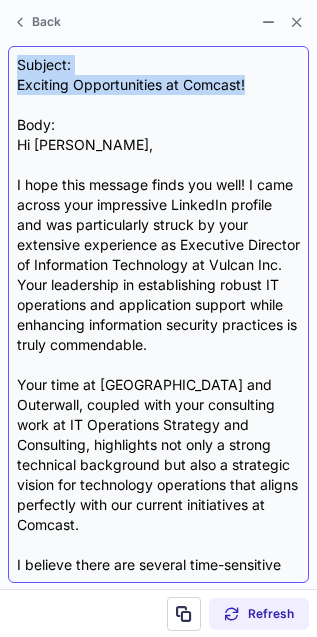 drag, startPoint x: 250, startPoint y: 75, endPoint x: 275, endPoint y: 92, distance: 30.232433 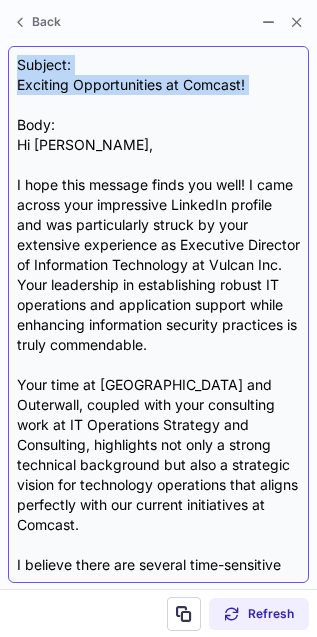 drag, startPoint x: 255, startPoint y: 66, endPoint x: 267, endPoint y: 105, distance: 40.804413 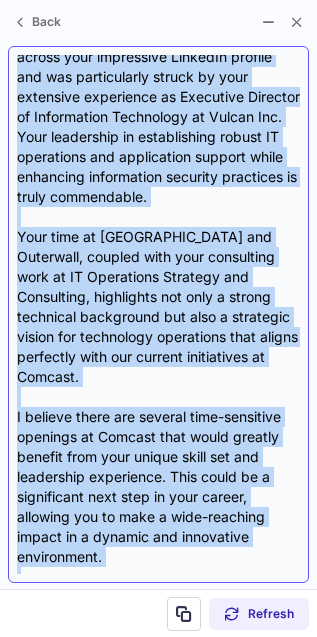 scroll, scrollTop: 421, scrollLeft: 0, axis: vertical 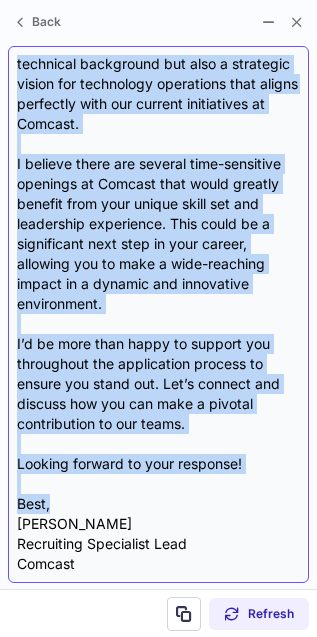 drag, startPoint x: 16, startPoint y: 141, endPoint x: 51, endPoint y: 497, distance: 357.71637 